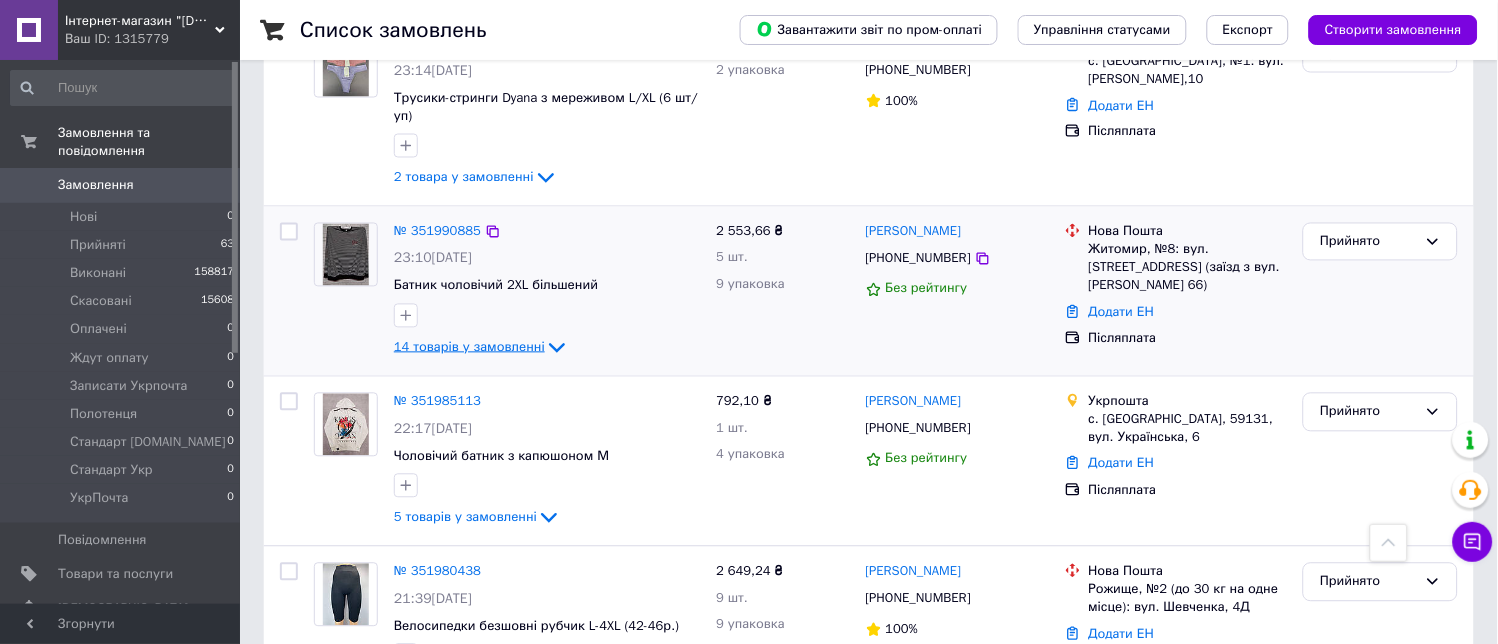 scroll, scrollTop: 2444, scrollLeft: 0, axis: vertical 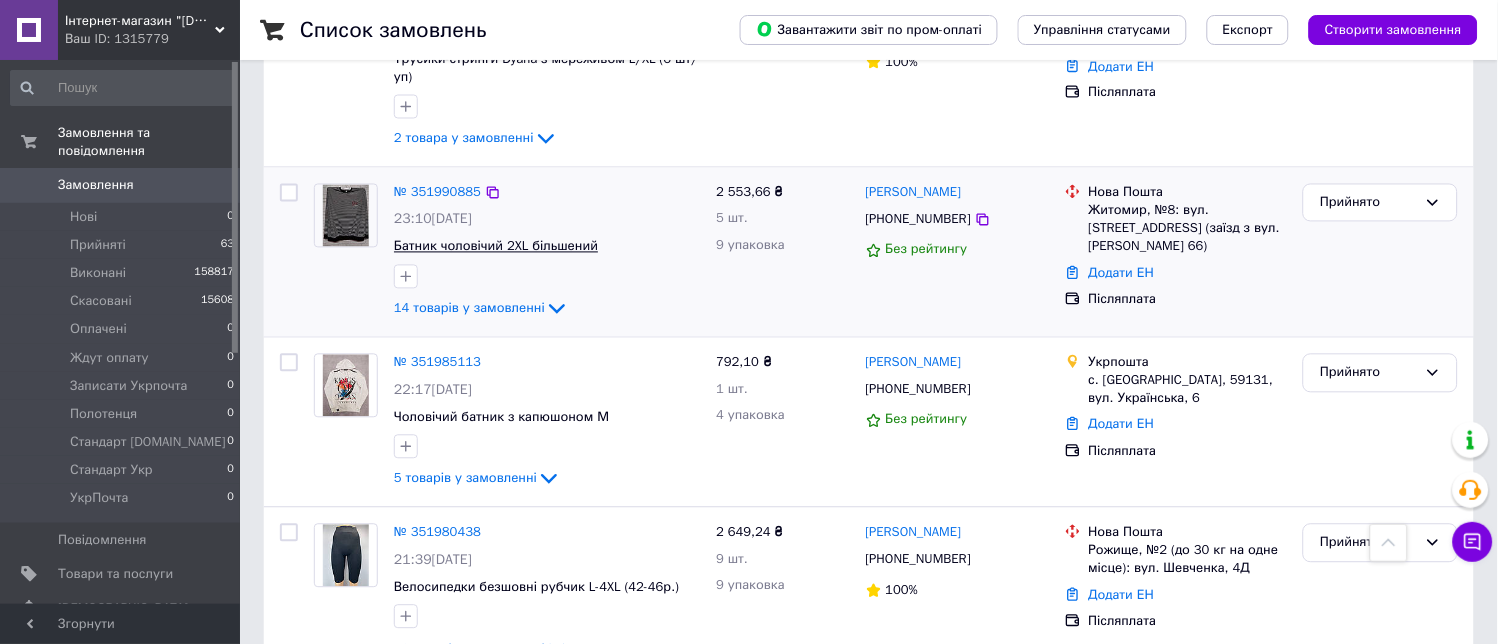 click on "Батник чоловічий  2XL більшений" at bounding box center (496, 246) 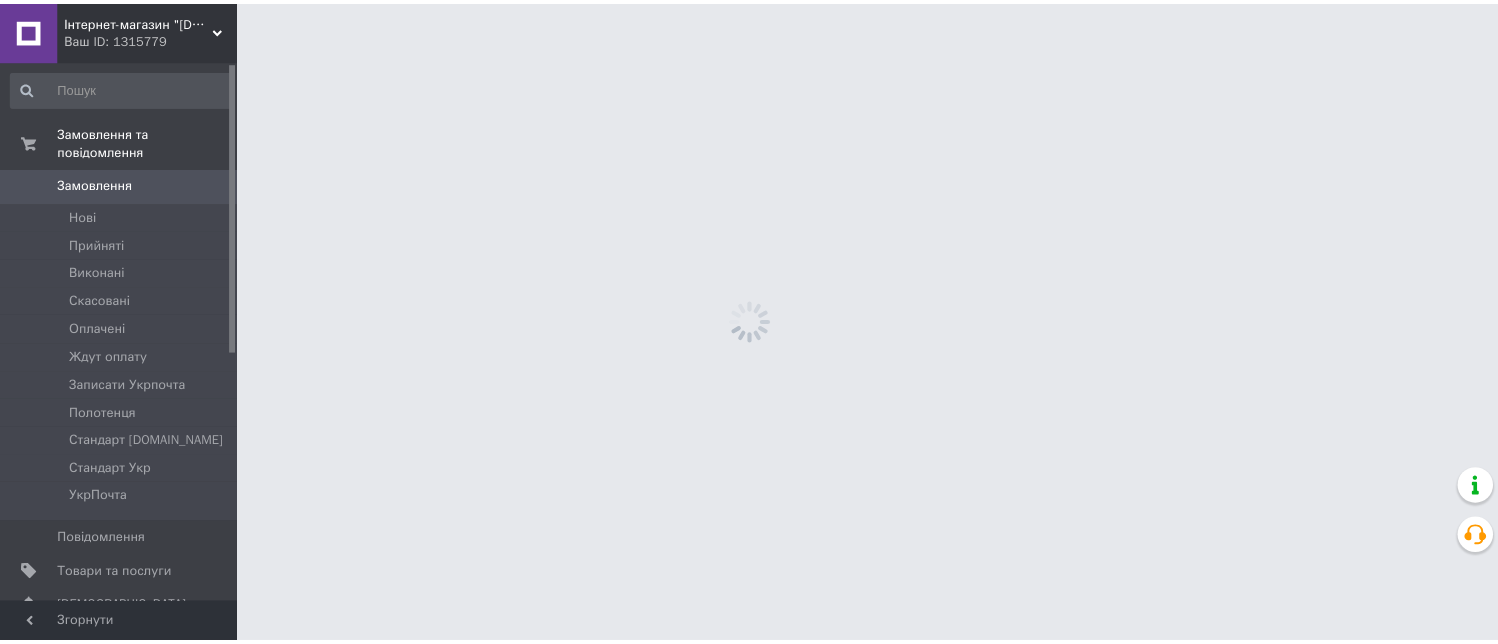 scroll, scrollTop: 0, scrollLeft: 0, axis: both 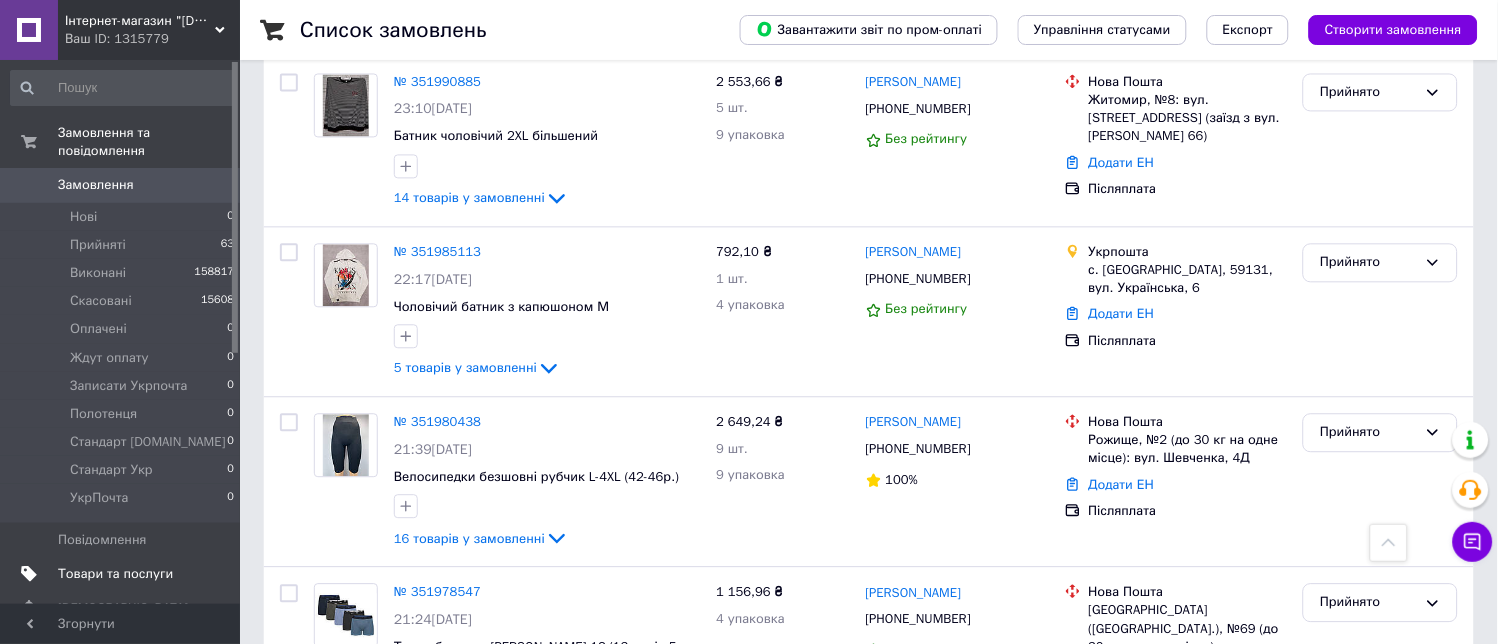 click on "Товари та послуги" at bounding box center (115, 574) 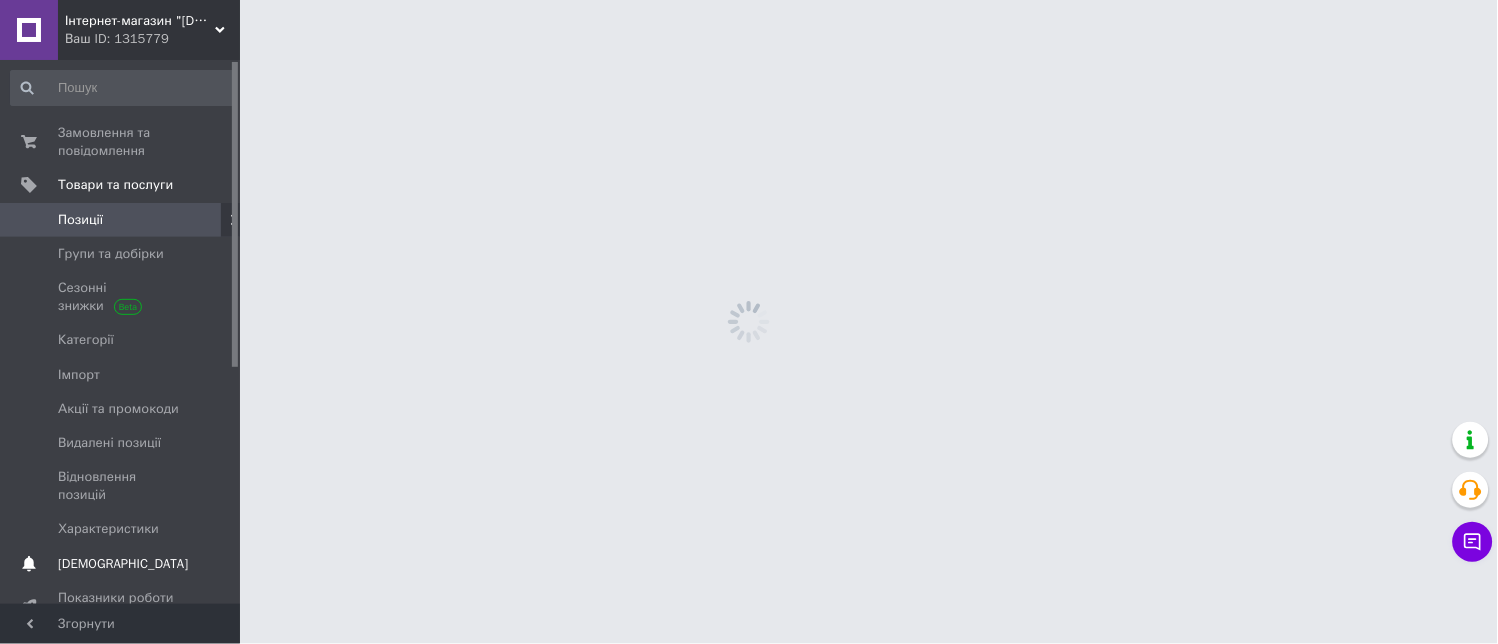 scroll, scrollTop: 0, scrollLeft: 0, axis: both 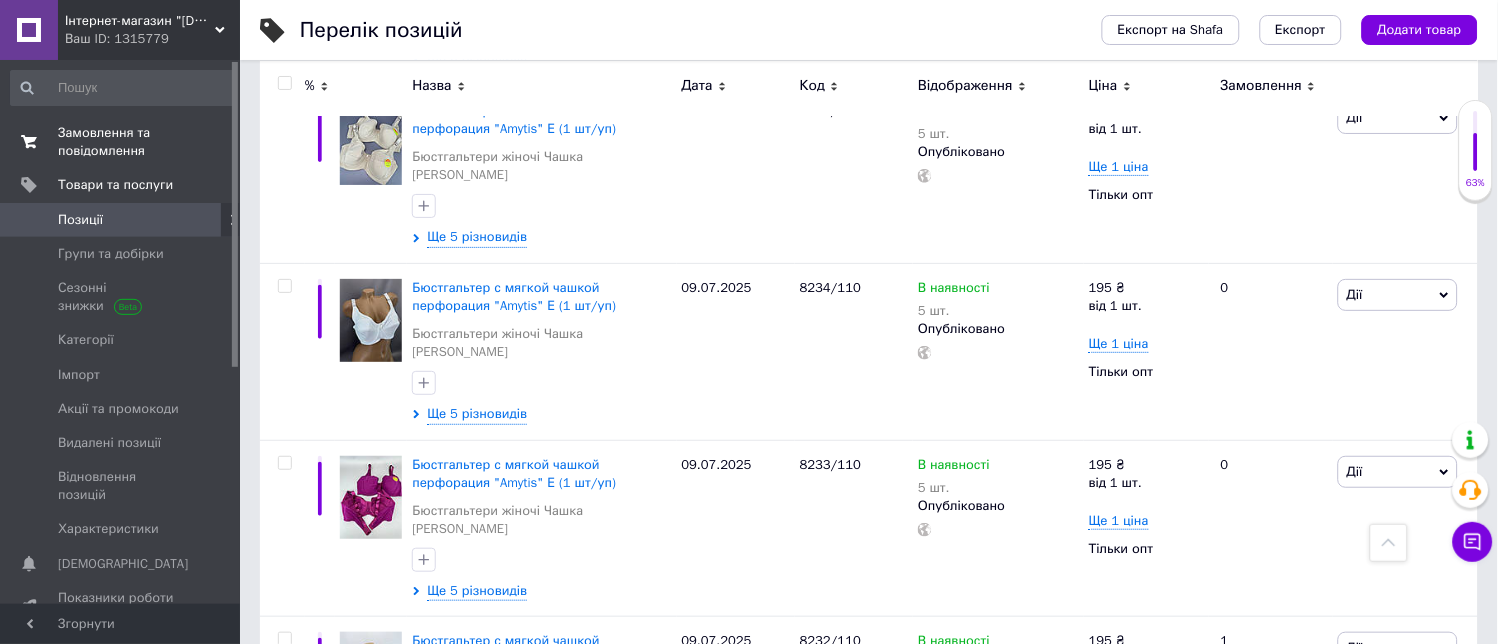 click on "Замовлення та повідомлення" at bounding box center (121, 142) 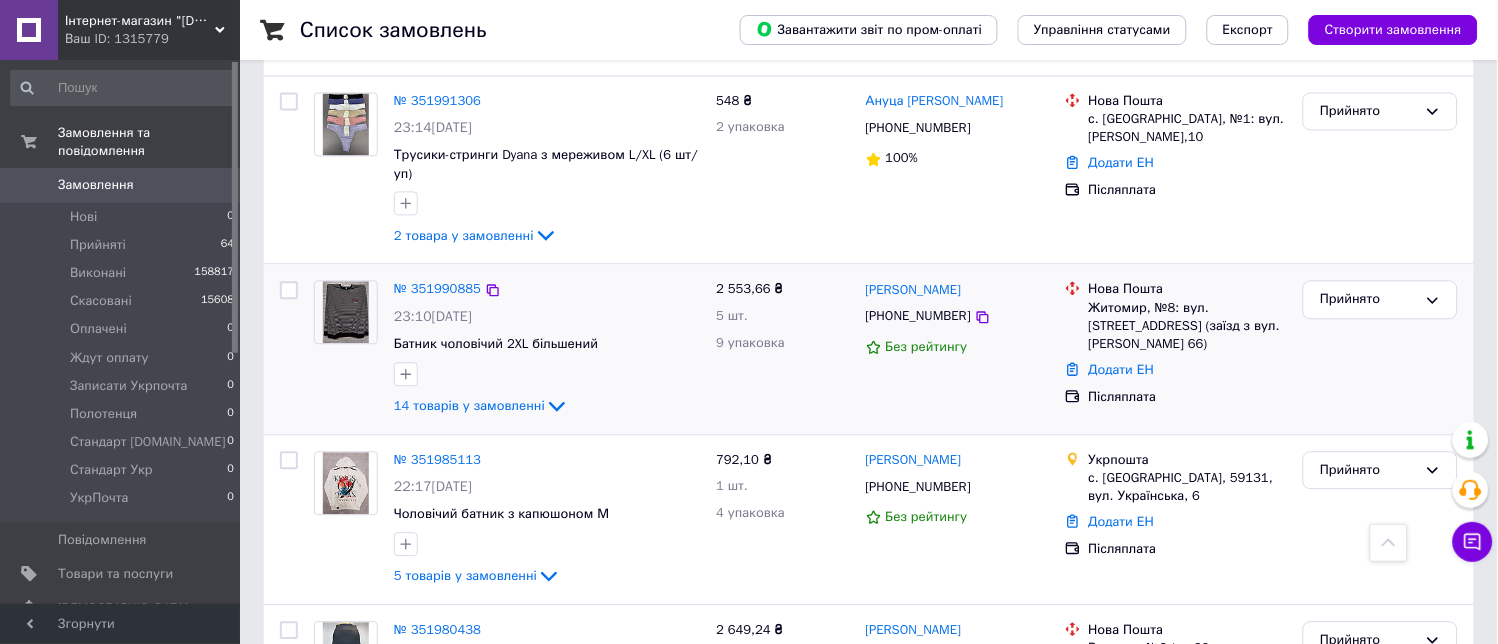 scroll, scrollTop: 2555, scrollLeft: 0, axis: vertical 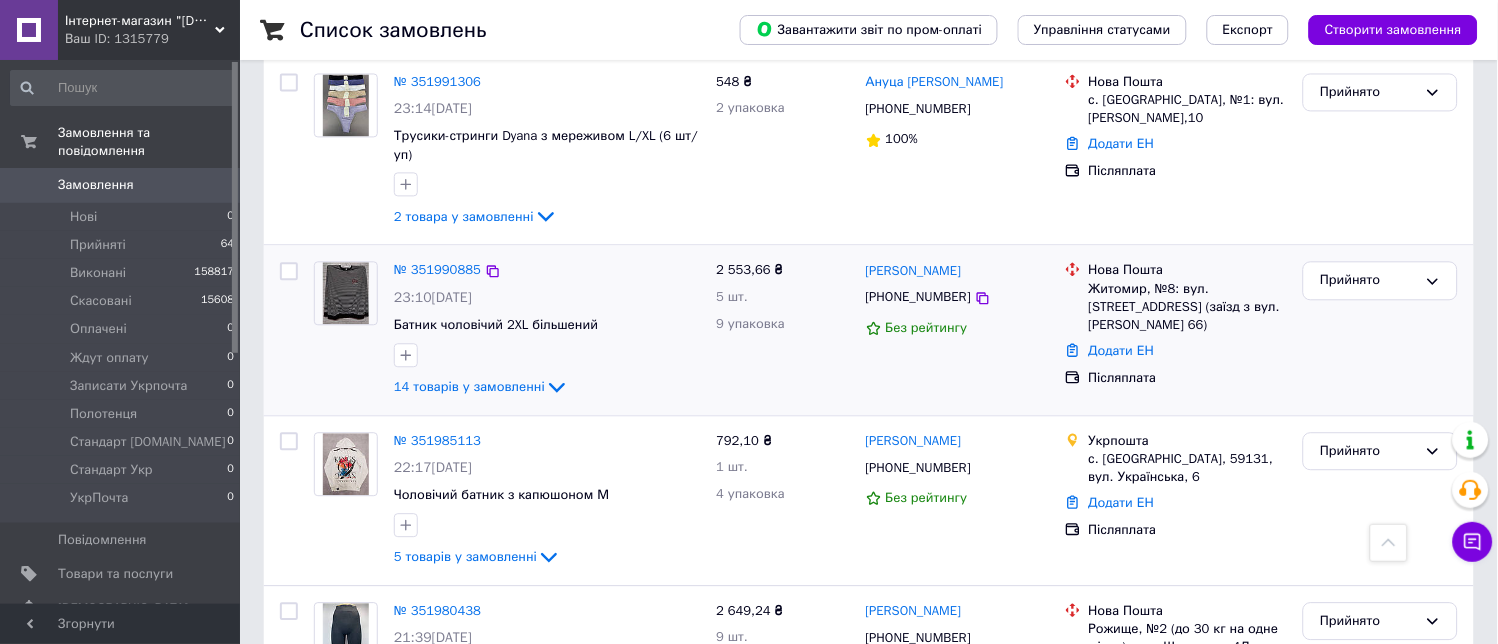 drag, startPoint x: 513, startPoint y: 294, endPoint x: 756, endPoint y: 247, distance: 247.50354 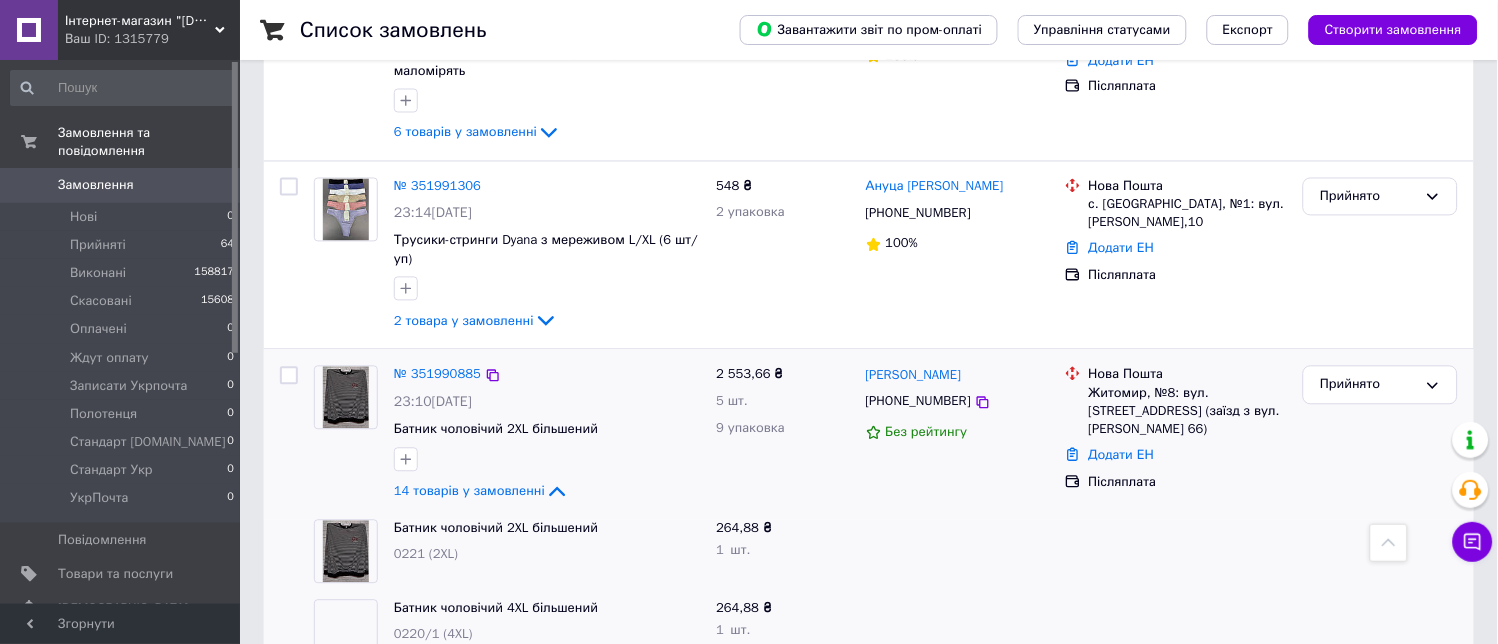 scroll, scrollTop: 2444, scrollLeft: 0, axis: vertical 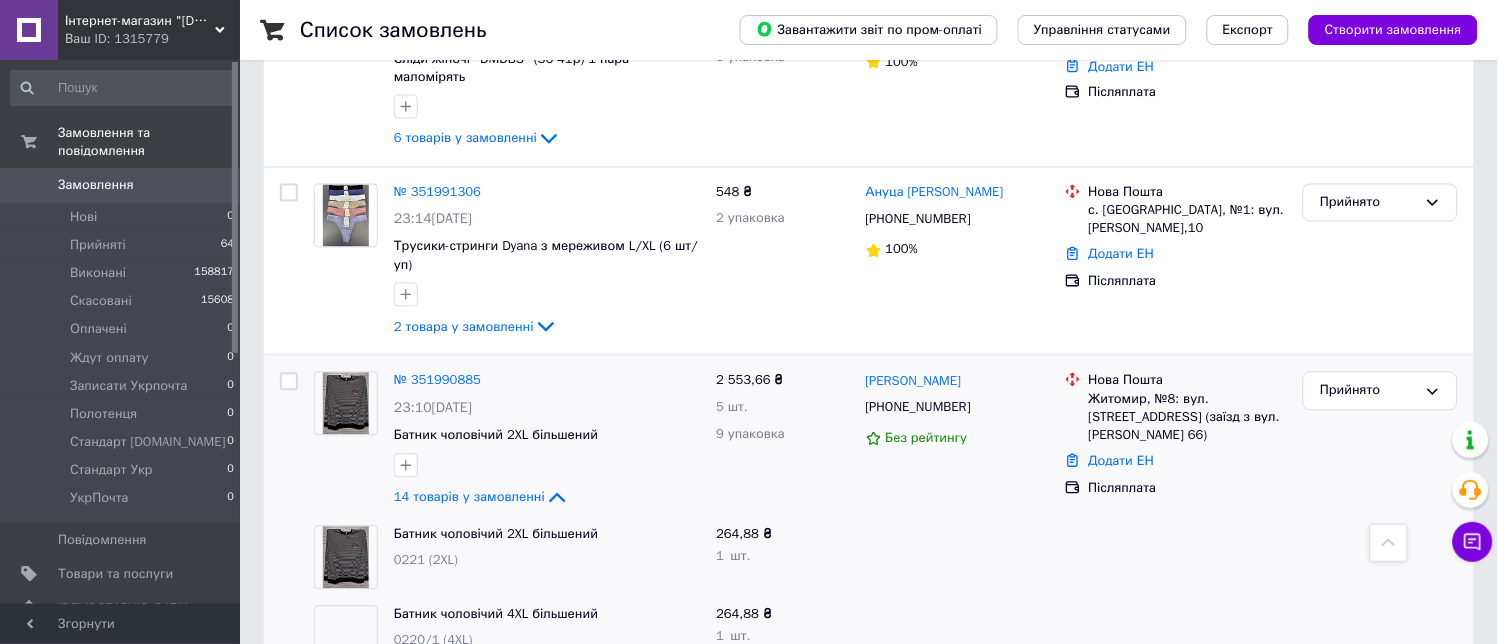 drag, startPoint x: 502, startPoint y: 410, endPoint x: 898, endPoint y: 471, distance: 400.6707 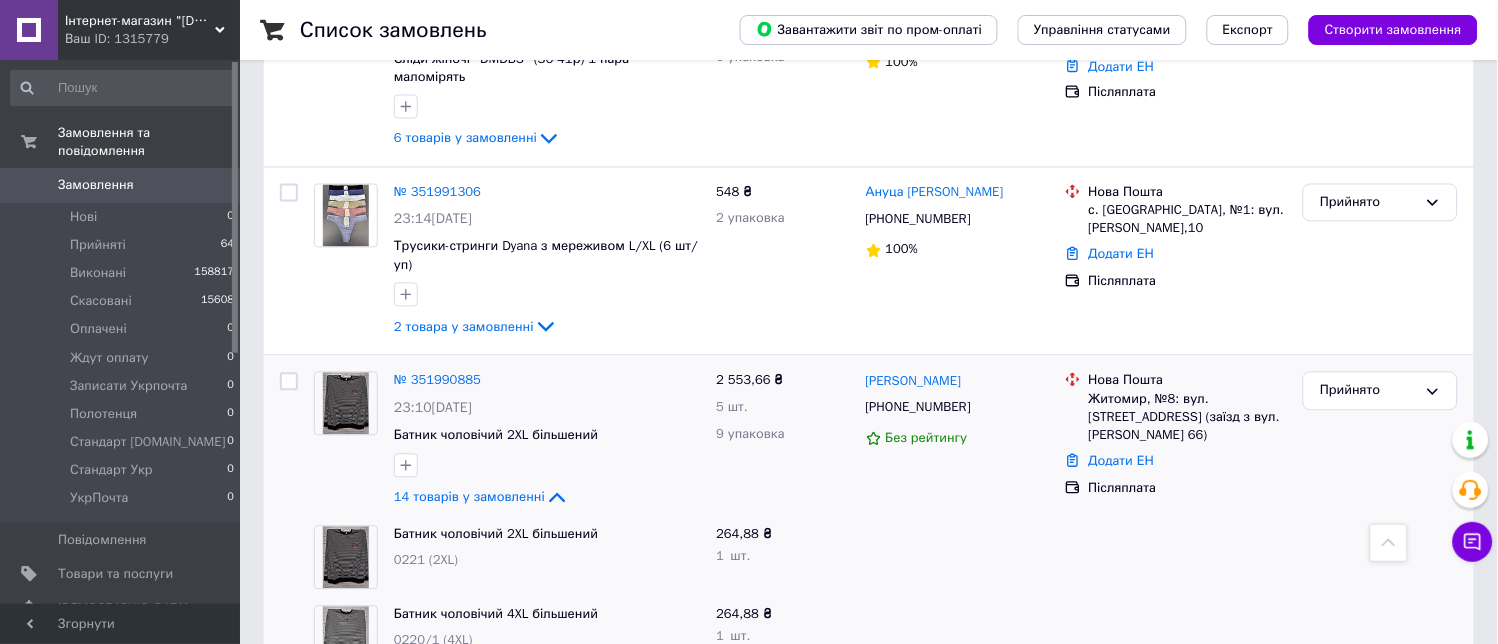 click on "14 товарів у замовленні" at bounding box center (469, 496) 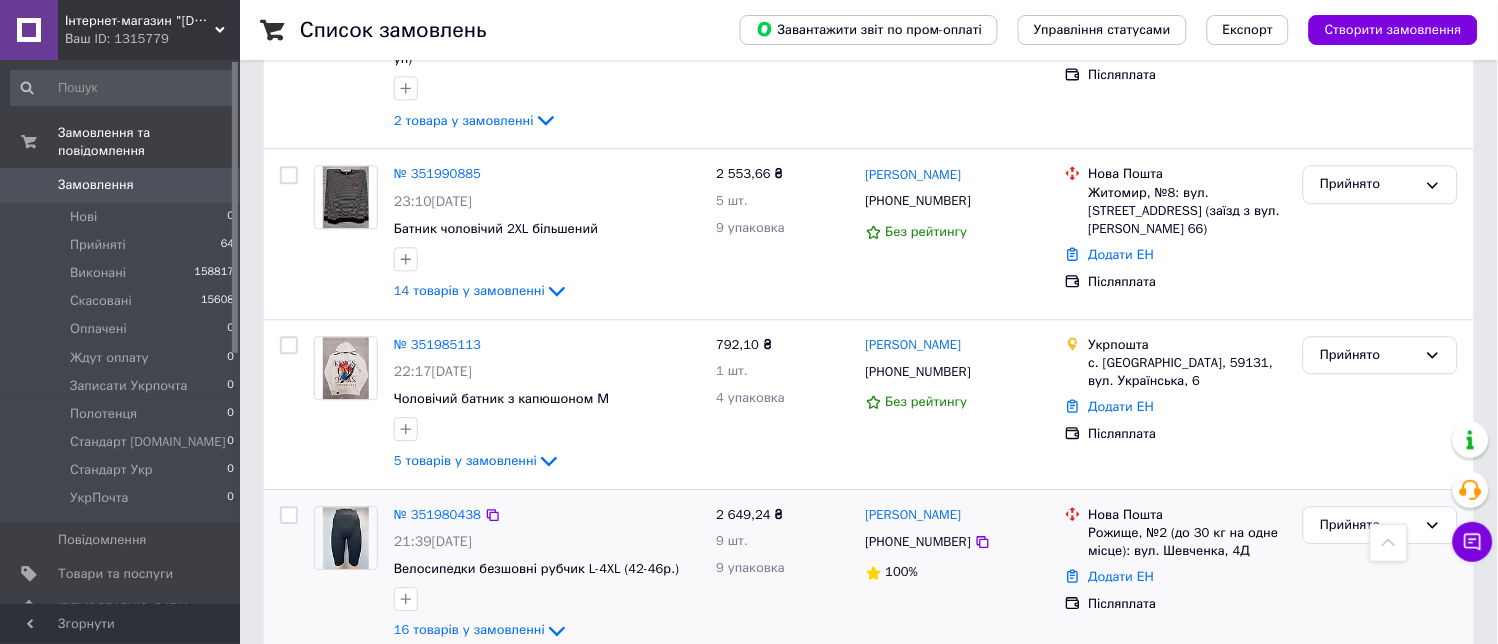 scroll, scrollTop: 2666, scrollLeft: 0, axis: vertical 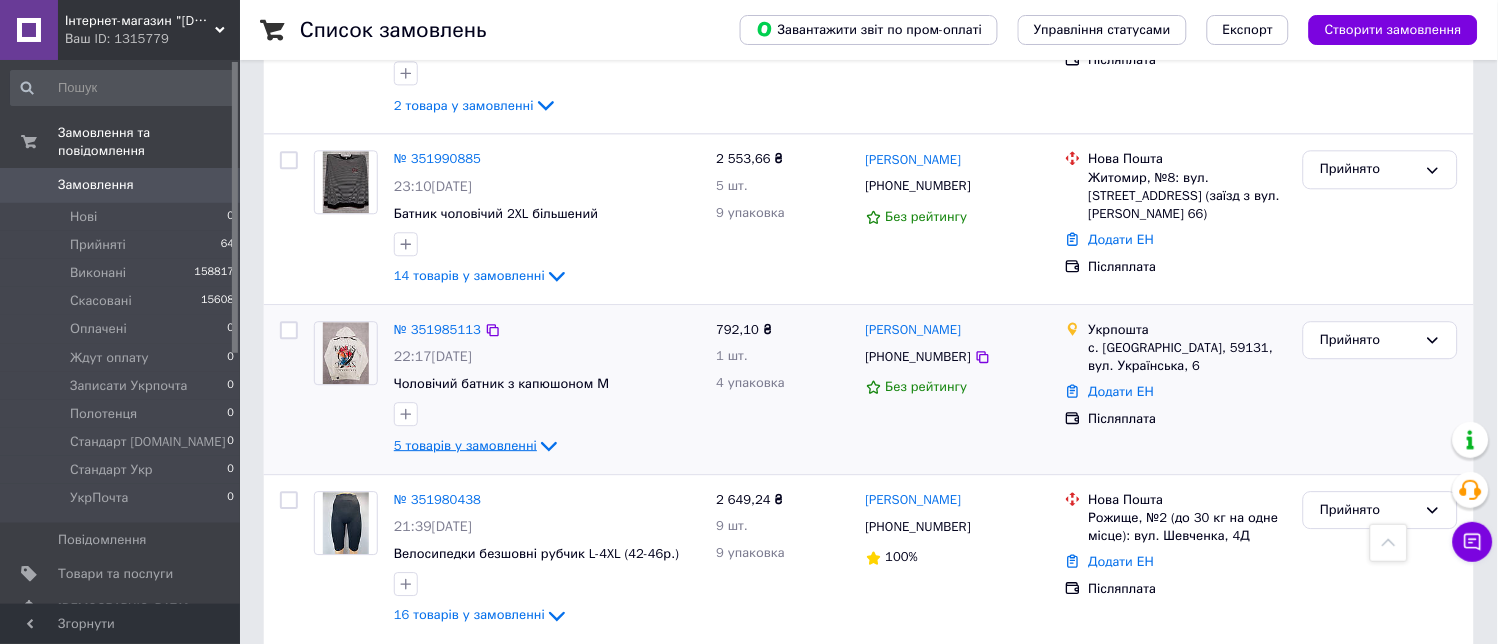click on "5 товарів у замовленні" at bounding box center [465, 445] 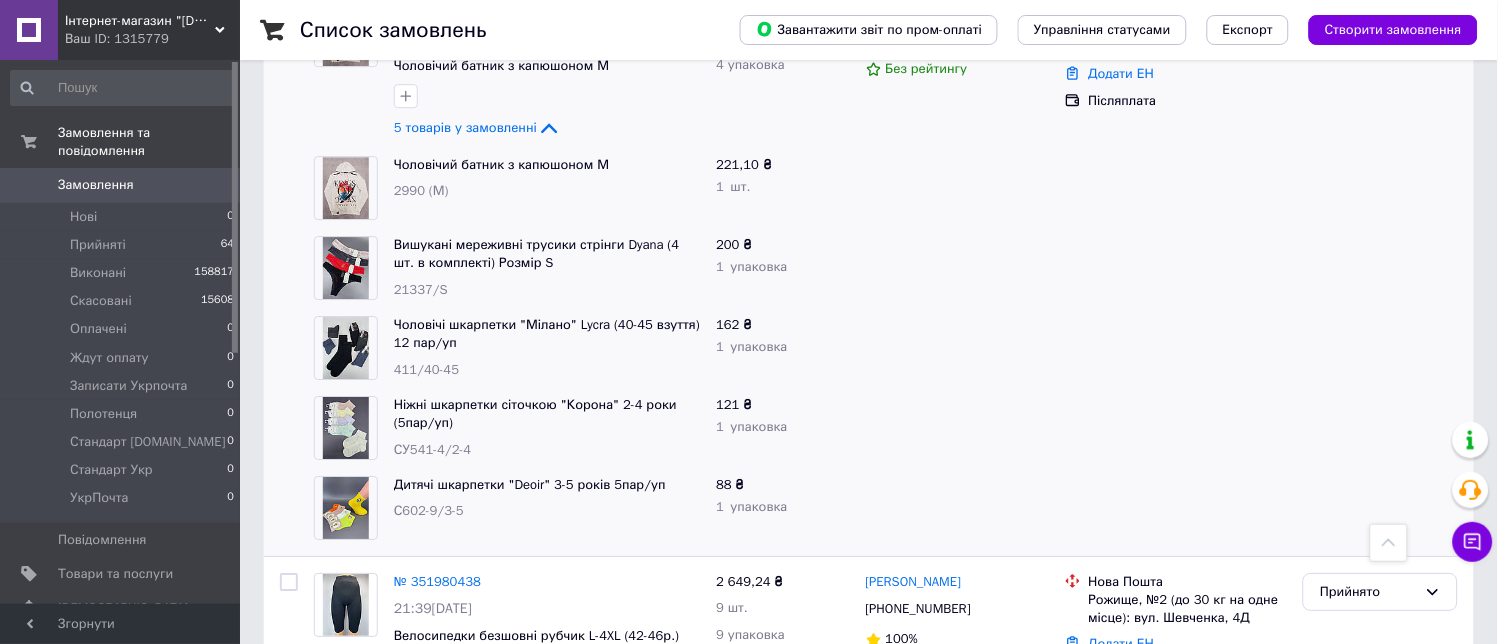 scroll, scrollTop: 2666, scrollLeft: 0, axis: vertical 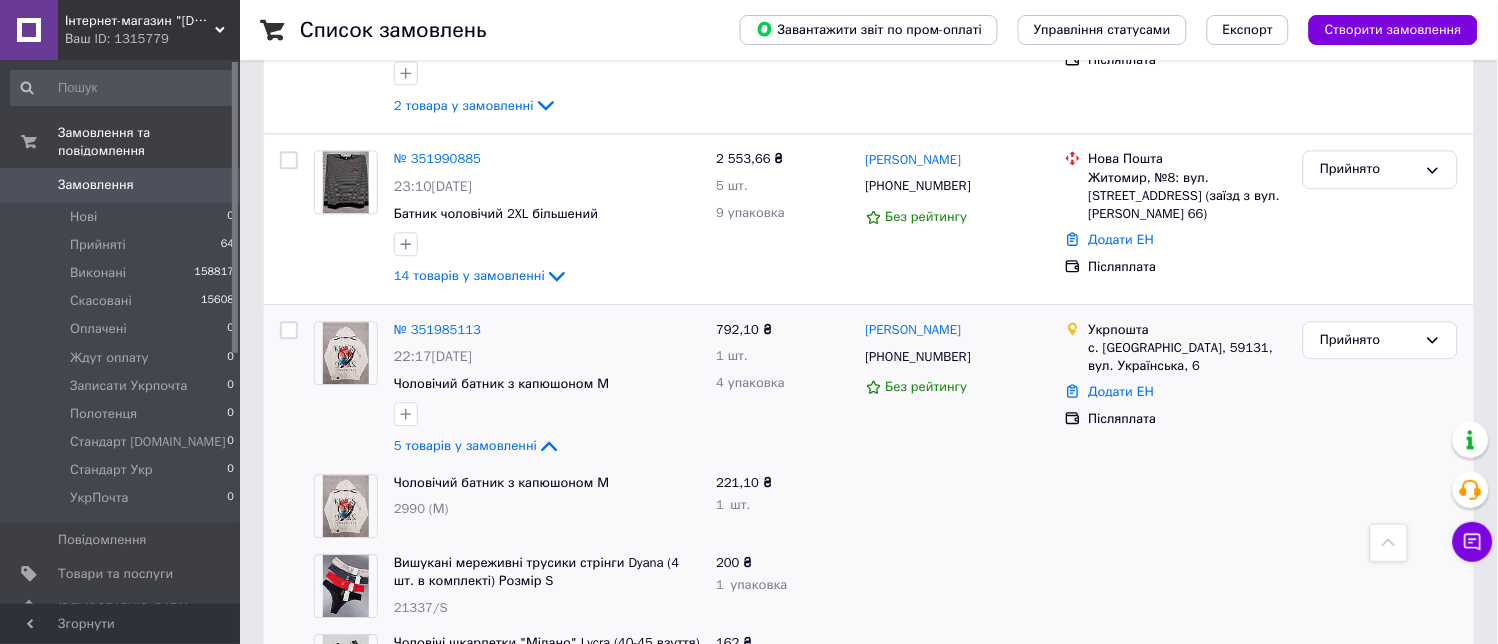 drag, startPoint x: 511, startPoint y: 357, endPoint x: 627, endPoint y: 417, distance: 130.59862 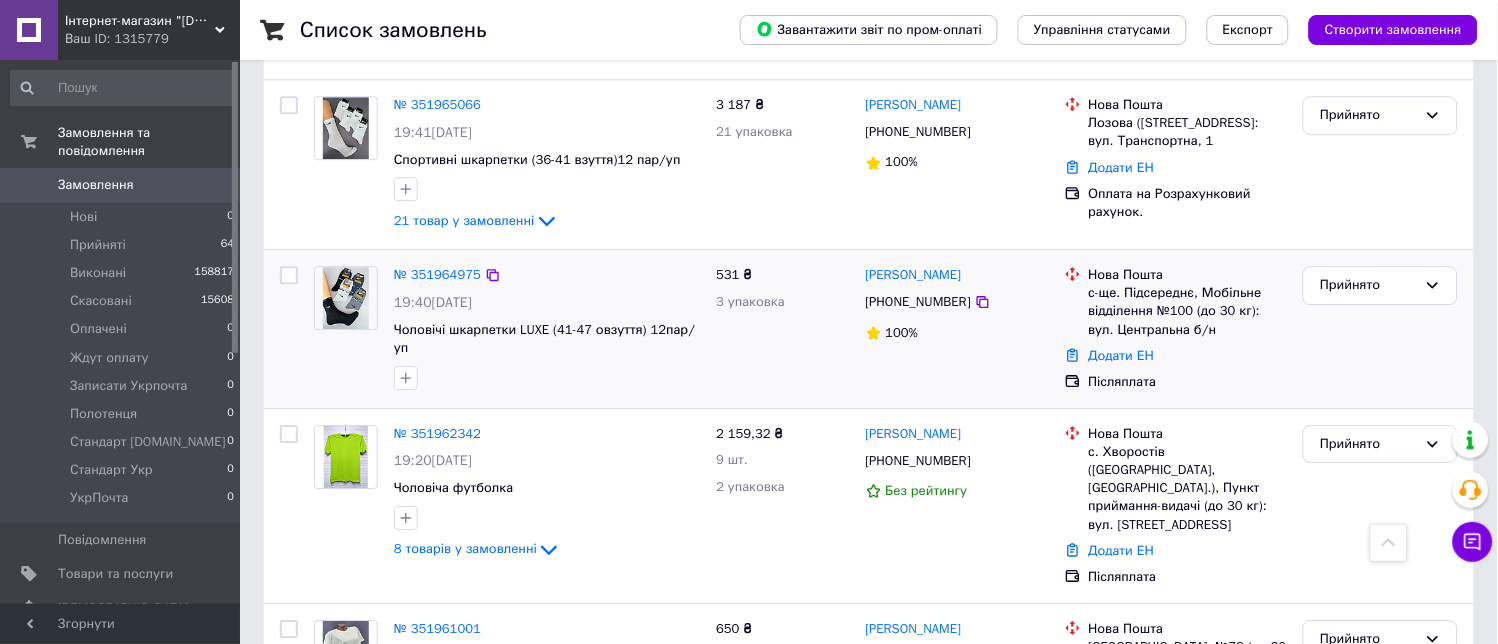 scroll, scrollTop: 4555, scrollLeft: 0, axis: vertical 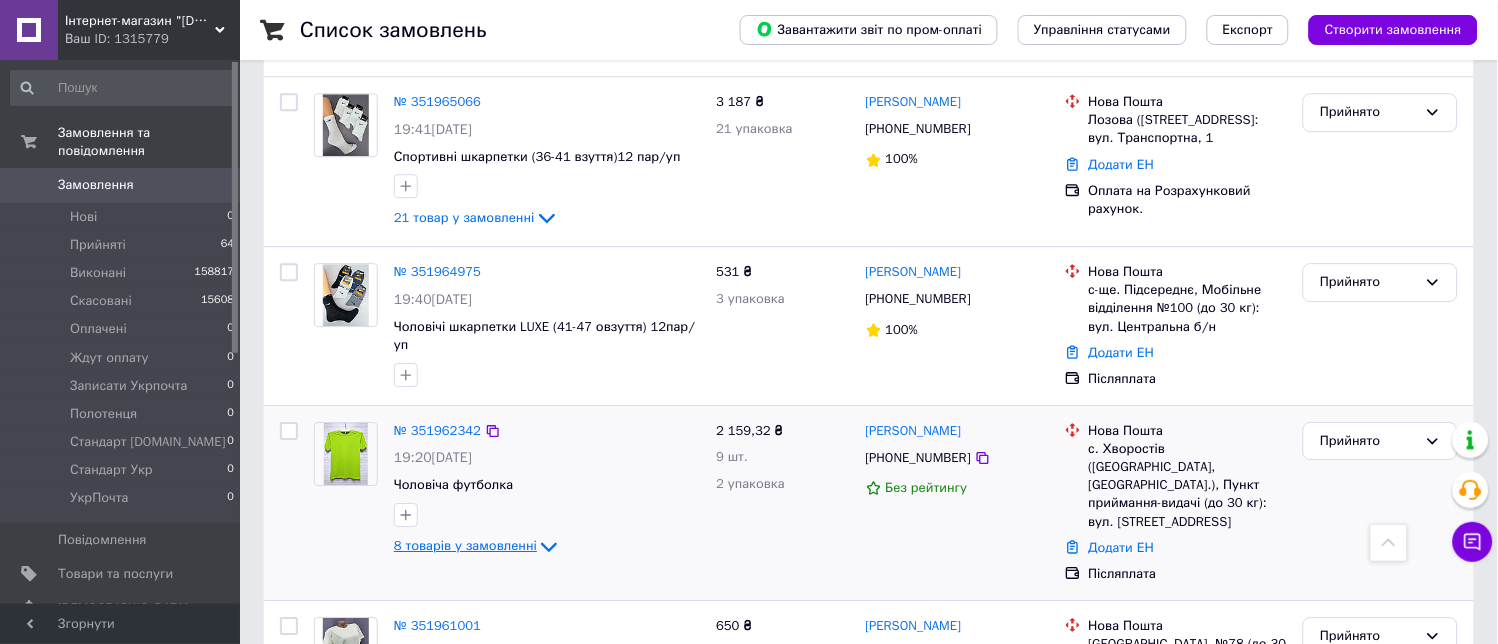 click on "8 товарів у замовленні" at bounding box center (465, 545) 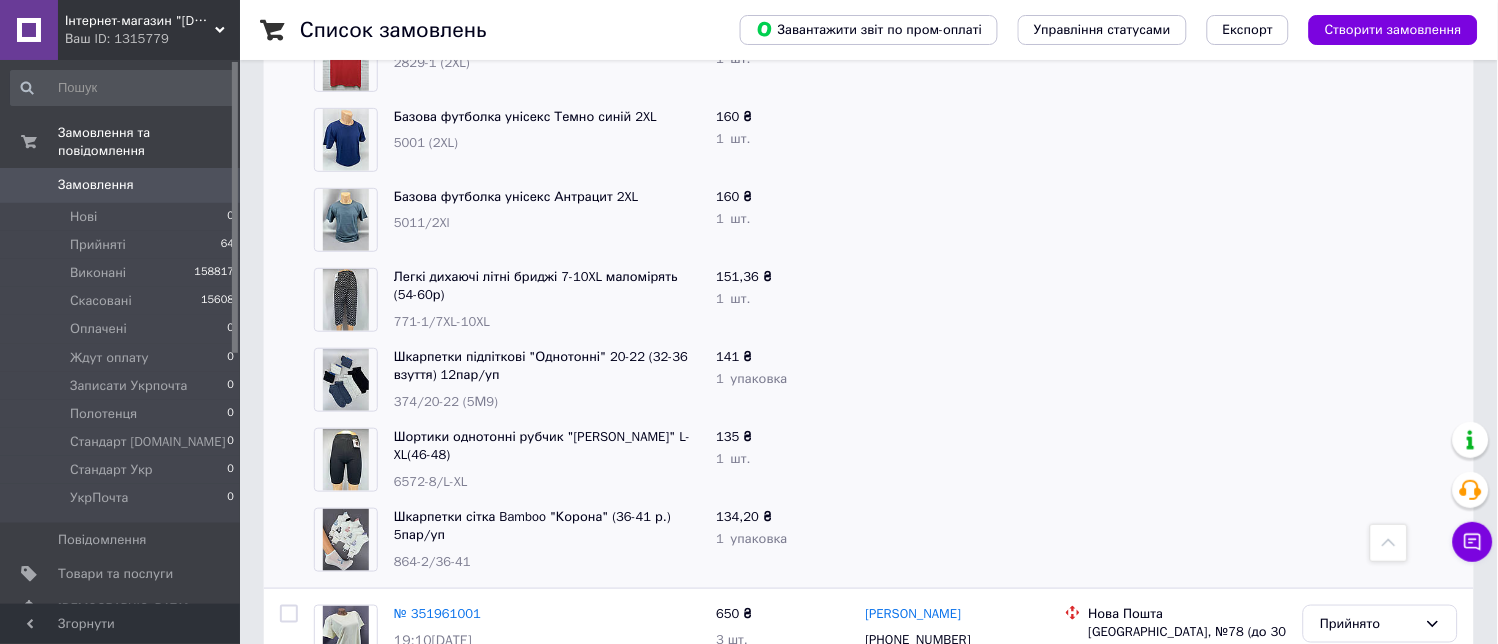 scroll, scrollTop: 4777, scrollLeft: 0, axis: vertical 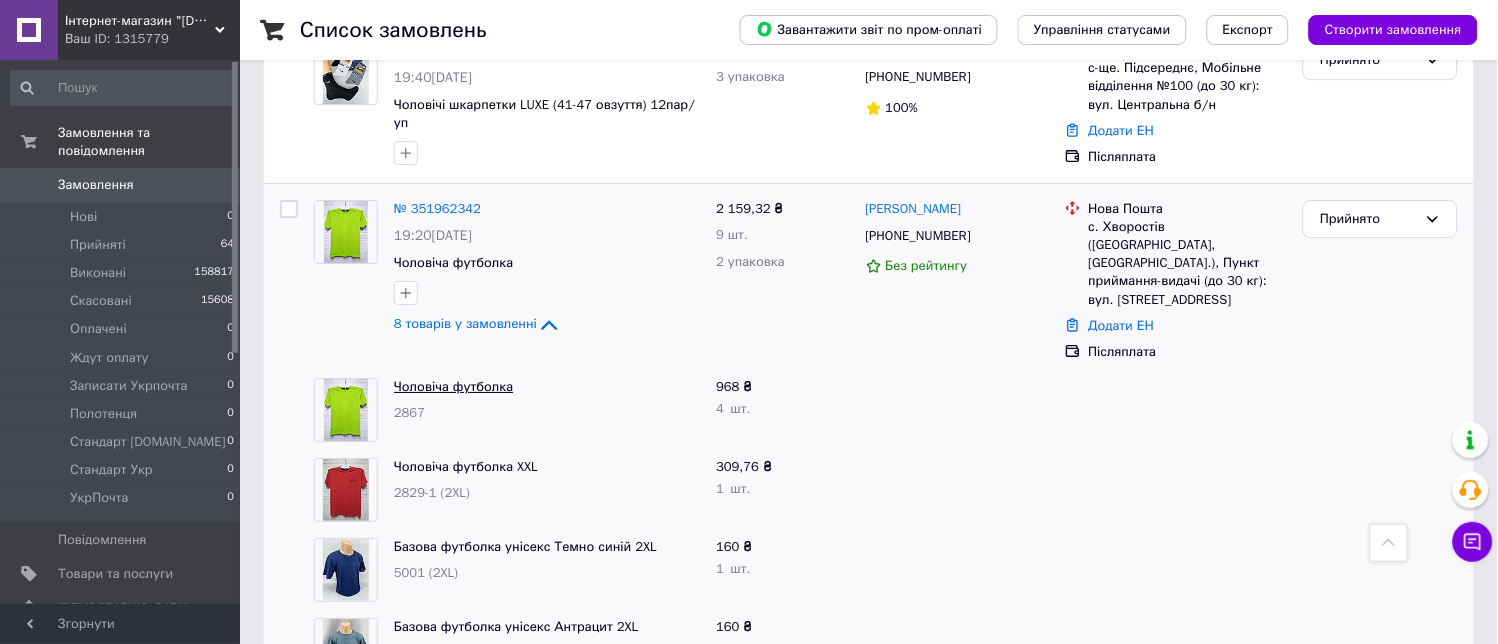 click on "Чоловіча футболка" at bounding box center (453, 386) 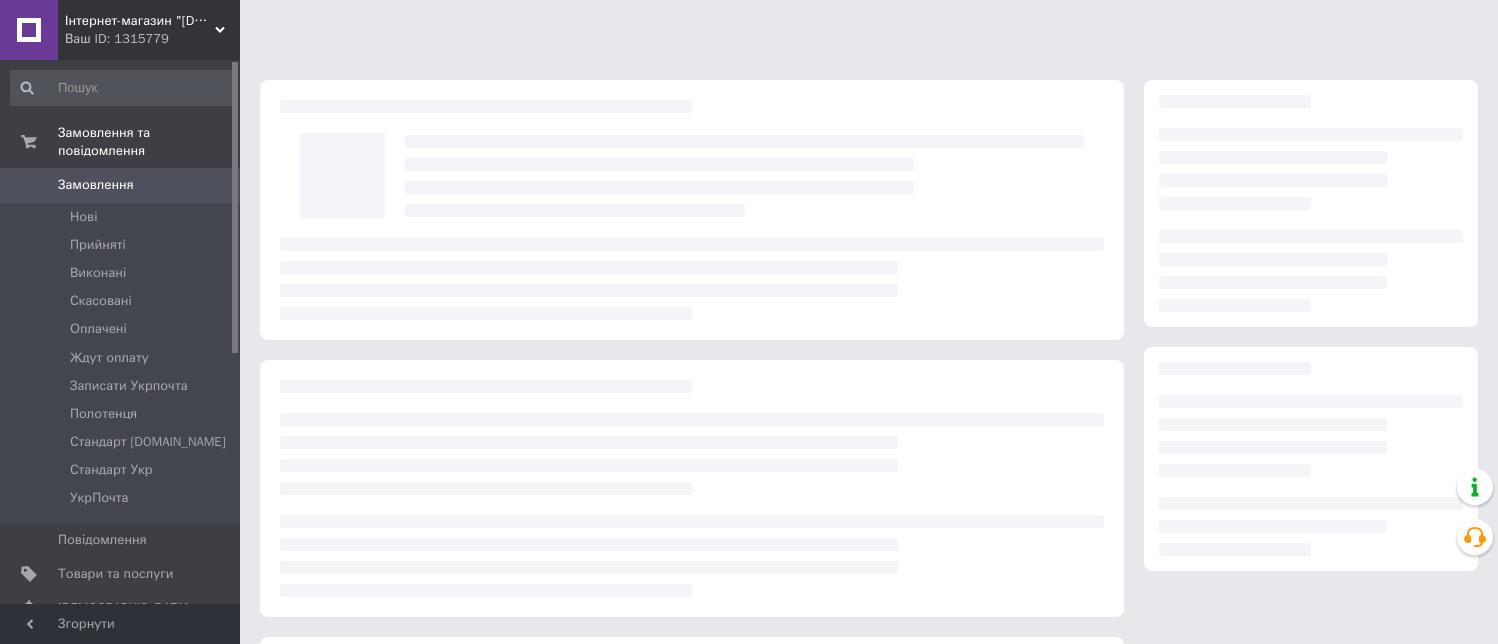 scroll, scrollTop: 0, scrollLeft: 0, axis: both 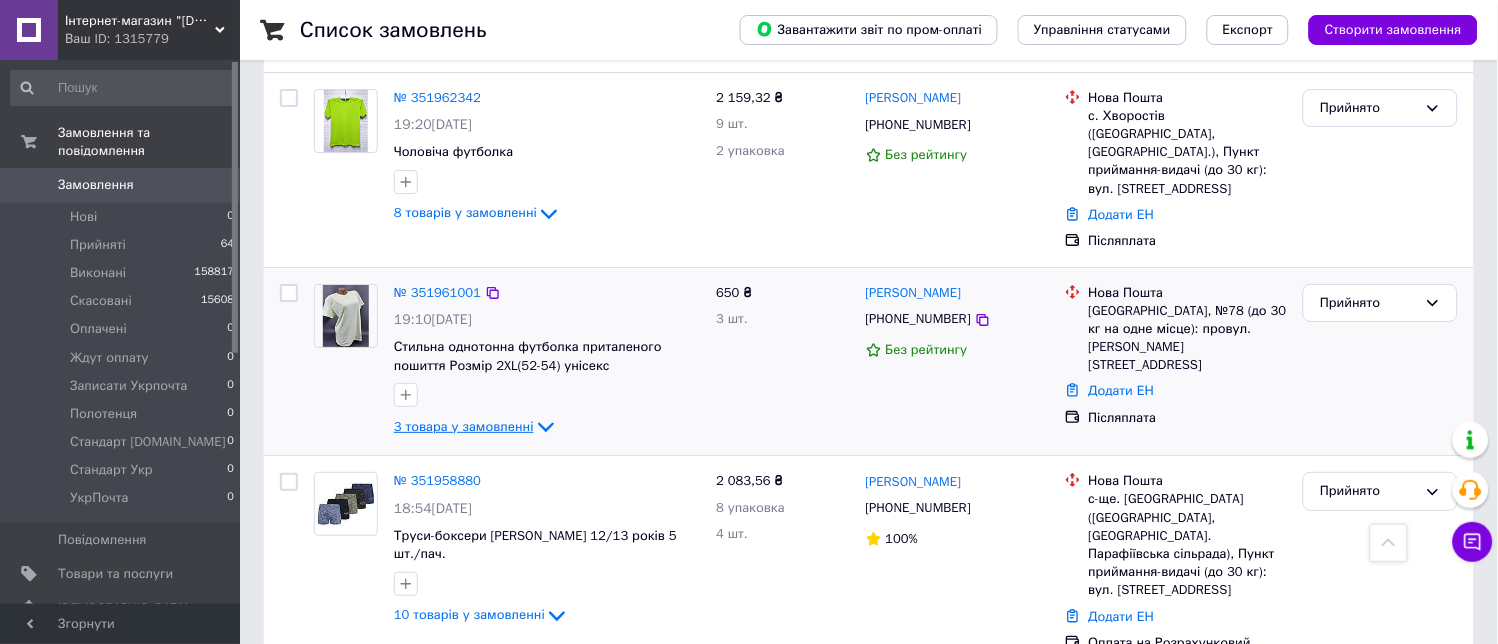 click on "3 товара у замовленні" at bounding box center [464, 426] 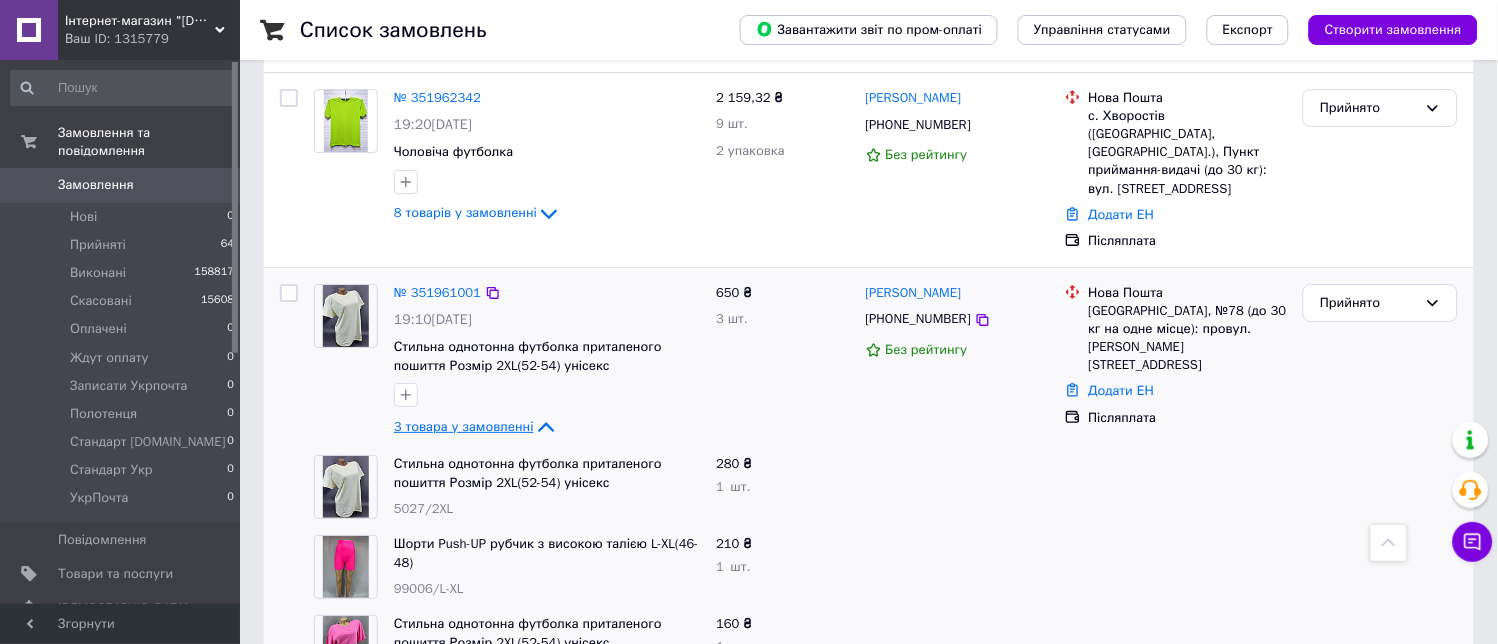 click on "3 товара у замовленні" at bounding box center (464, 426) 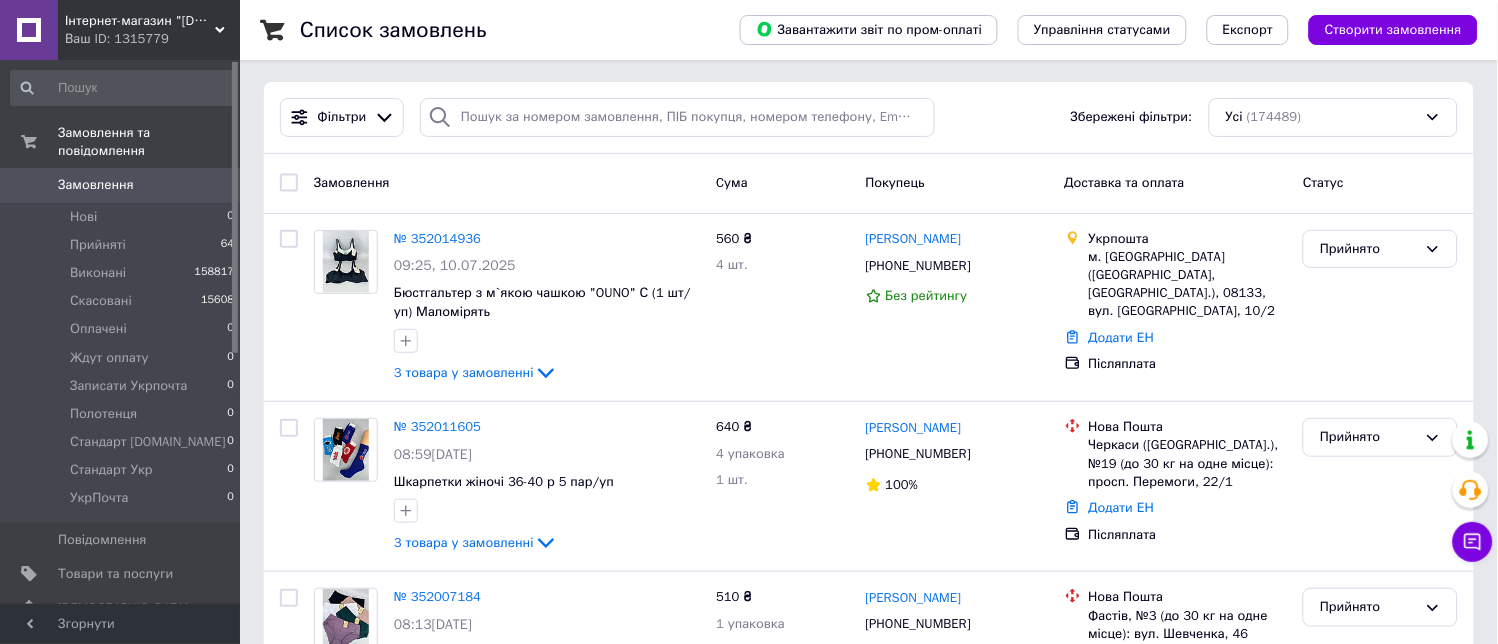 scroll, scrollTop: 0, scrollLeft: 0, axis: both 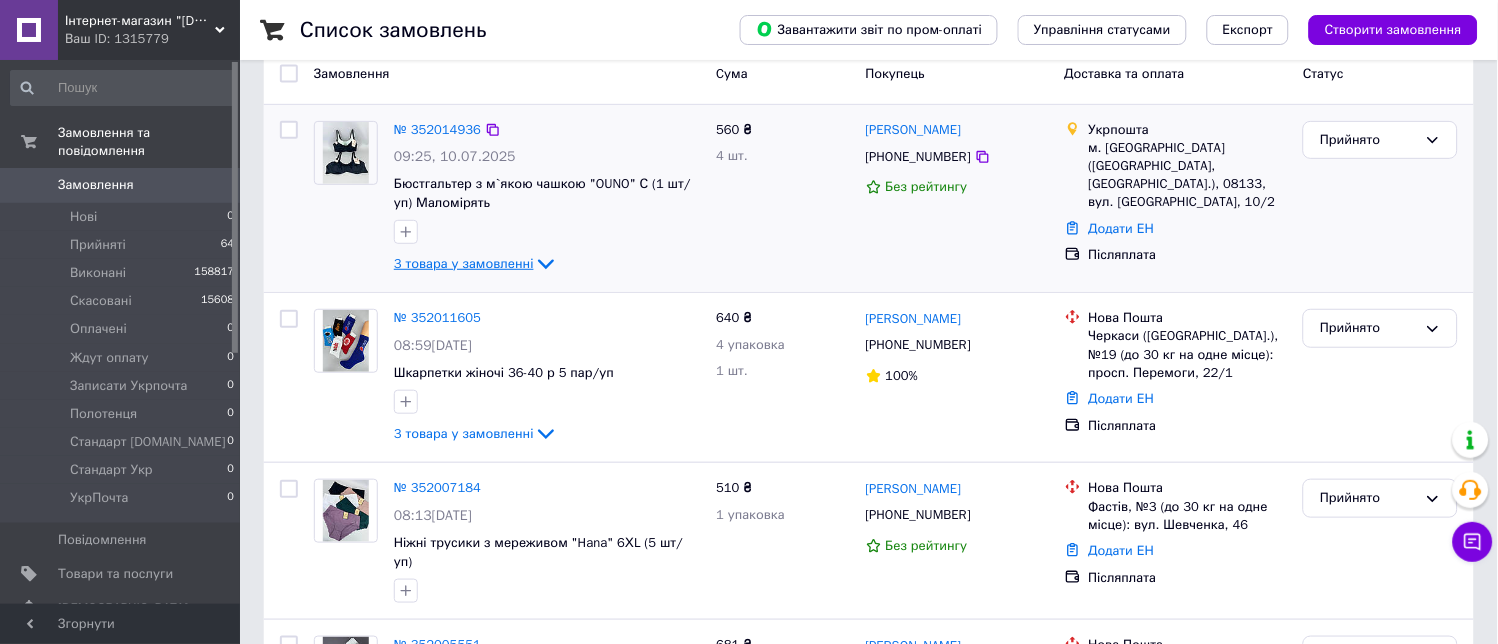 click on "3 товара у замовленні" at bounding box center (464, 263) 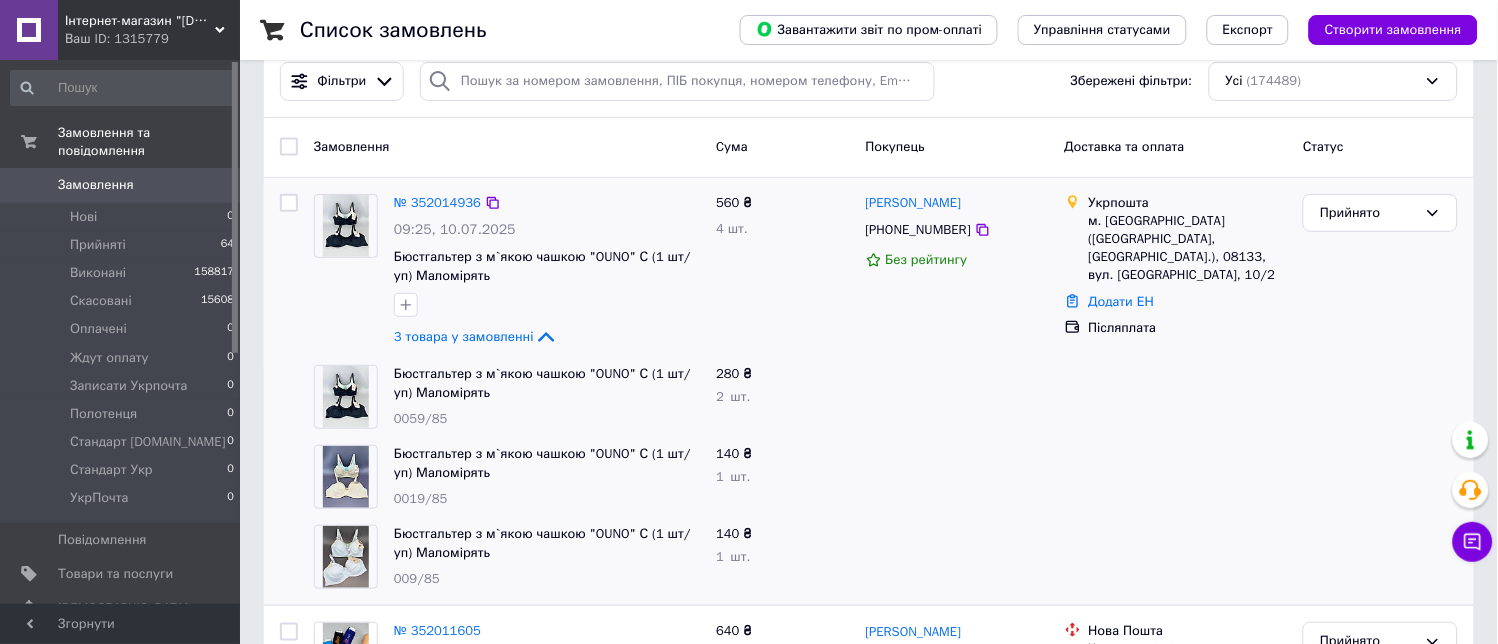 scroll, scrollTop: 0, scrollLeft: 0, axis: both 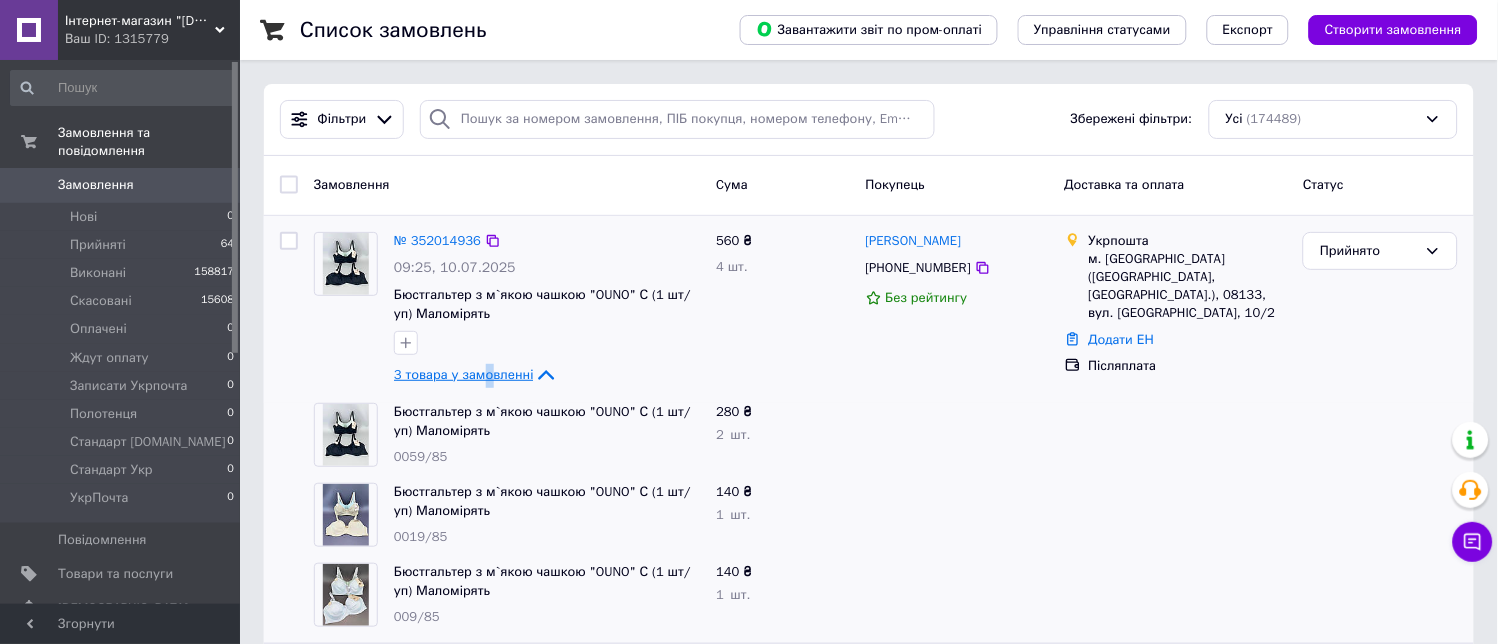 click on "3 товара у замовленні" at bounding box center (464, 374) 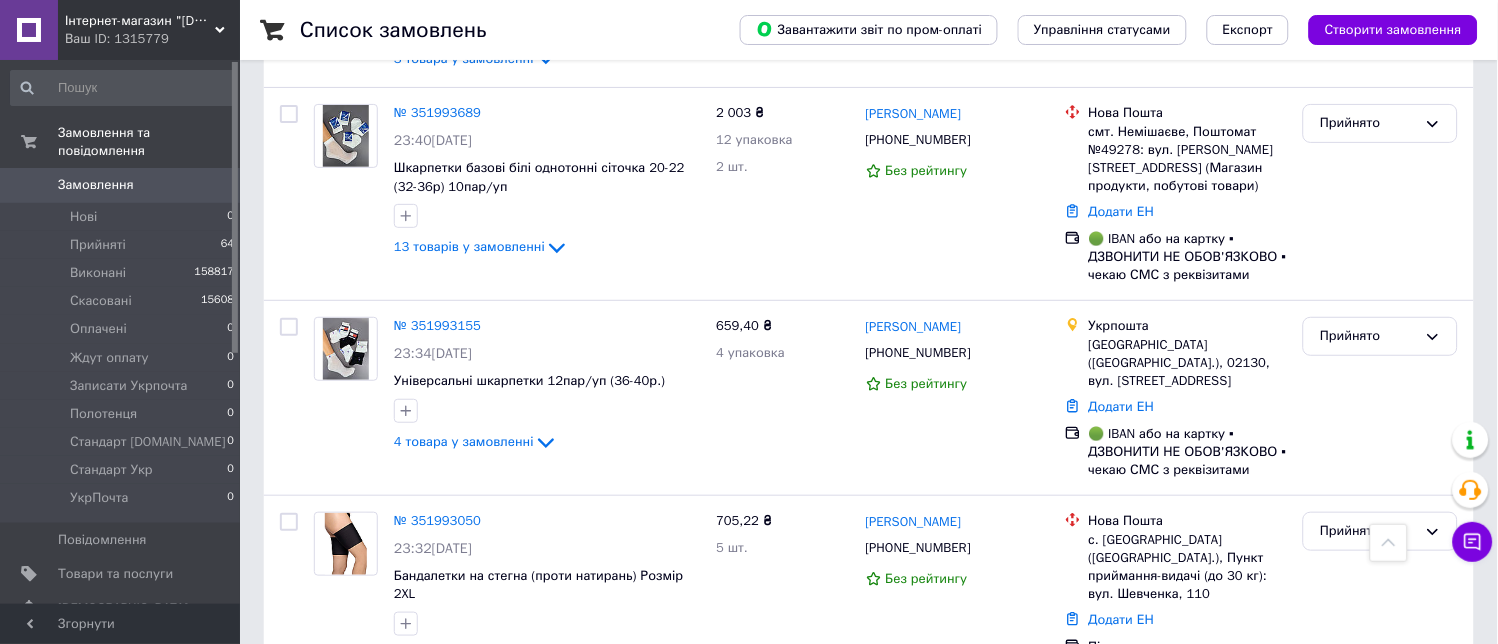 scroll, scrollTop: 1777, scrollLeft: 0, axis: vertical 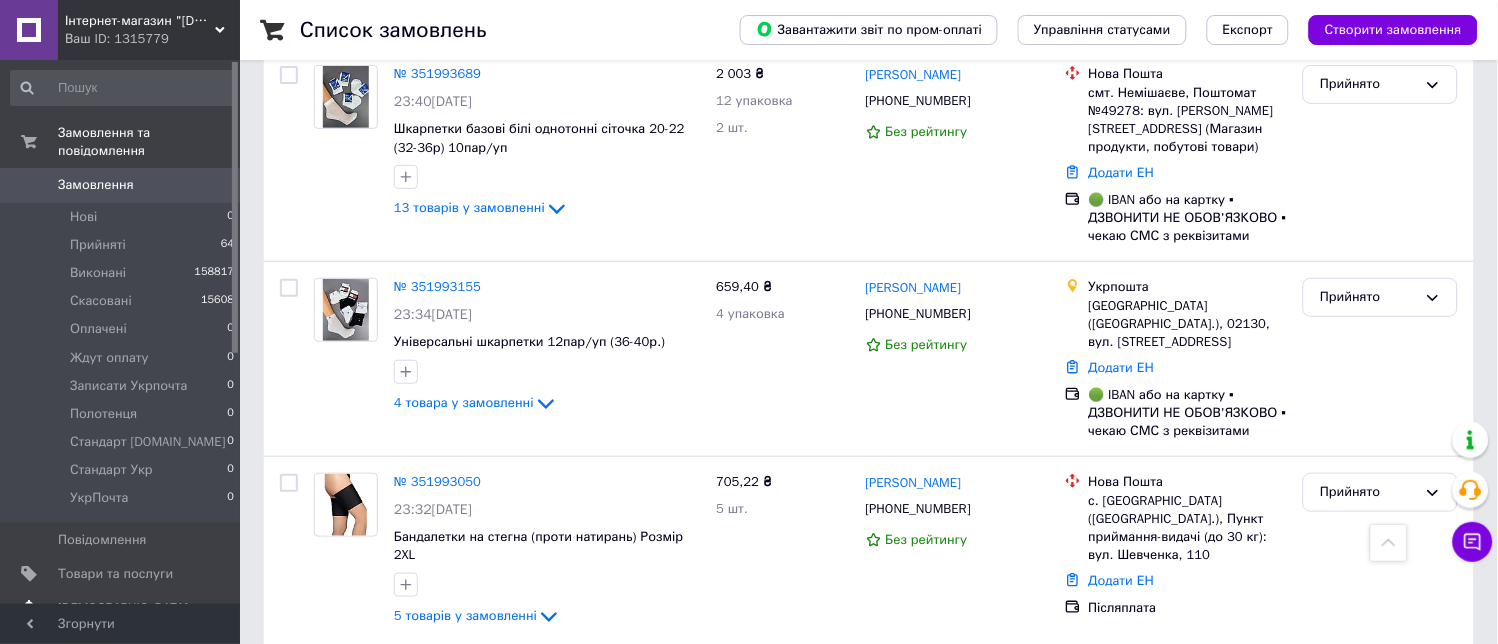 click on "Товари та послуги" at bounding box center (115, 574) 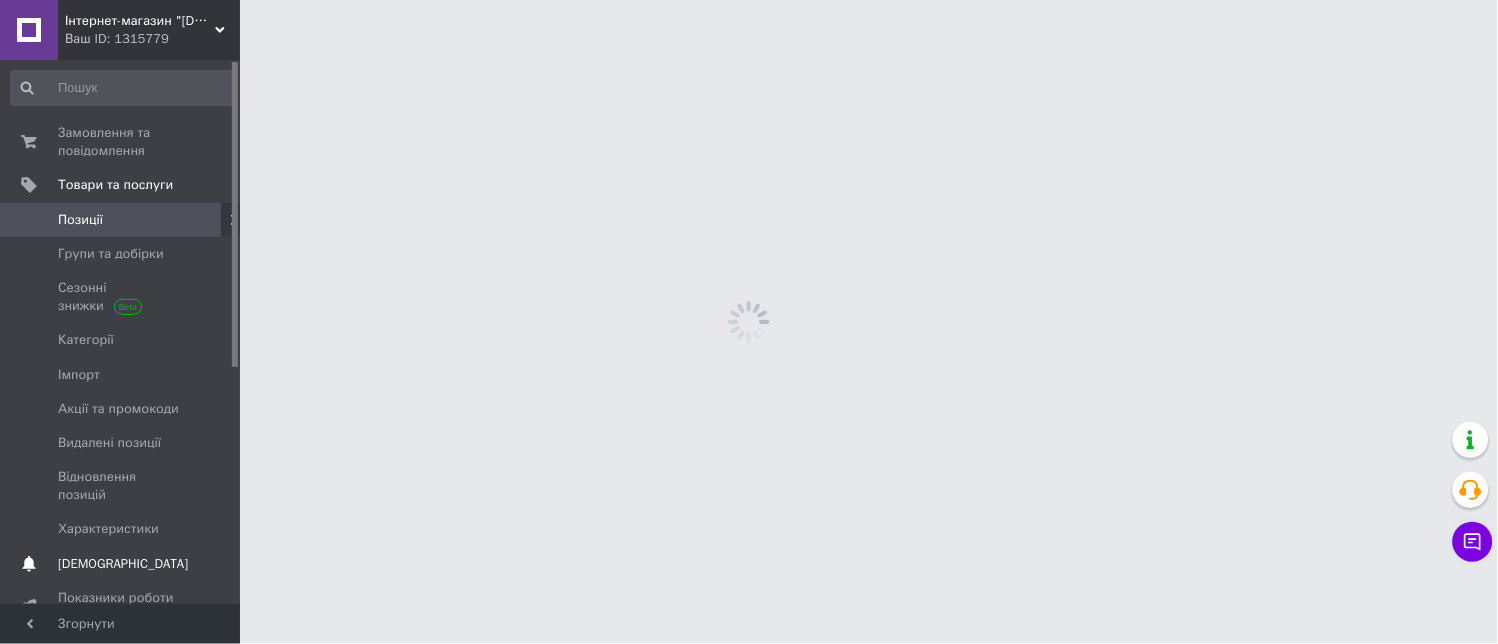scroll, scrollTop: 0, scrollLeft: 0, axis: both 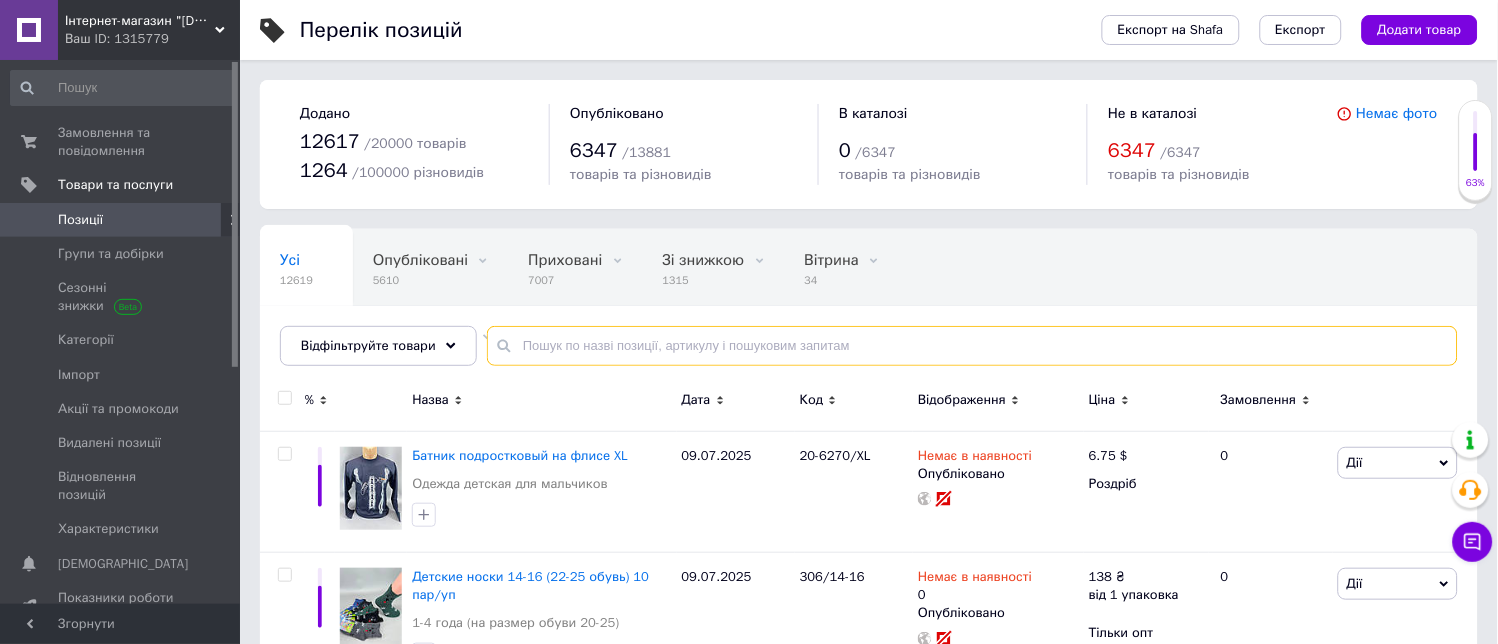 click at bounding box center (972, 346) 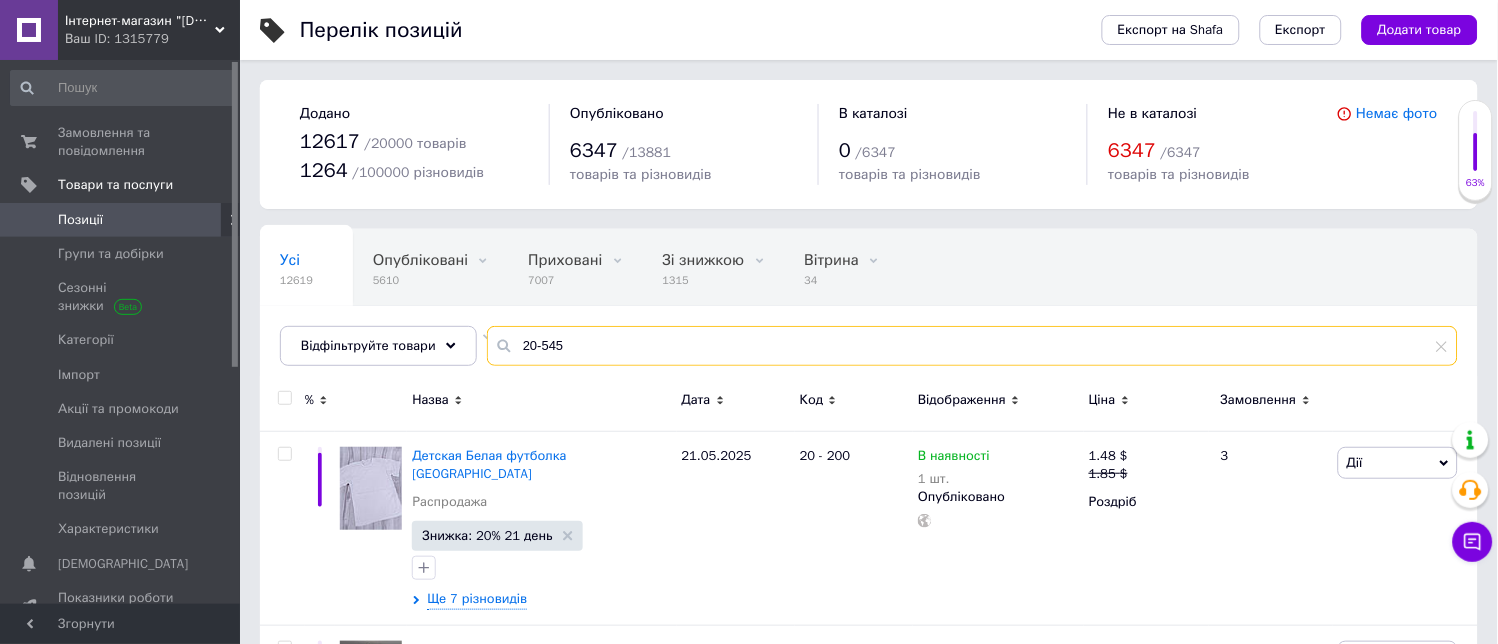 type on "20-545" 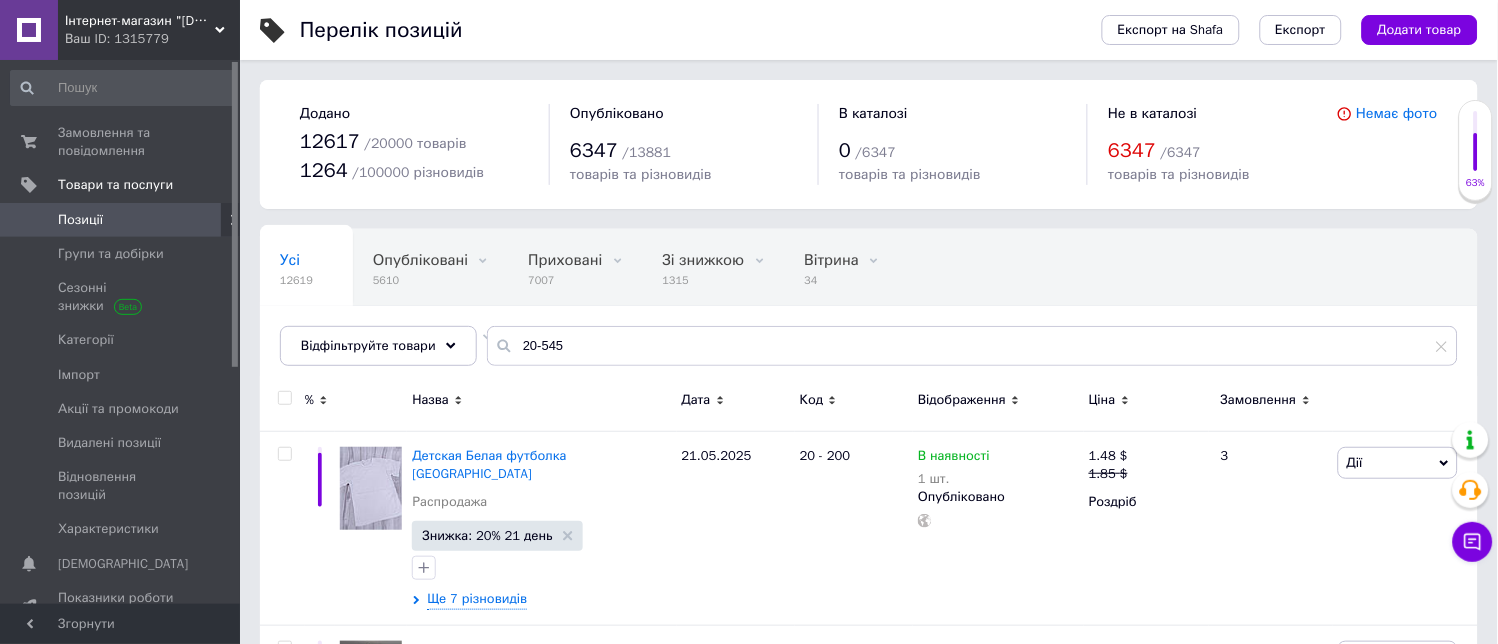 click on "Назва" at bounding box center [430, 400] 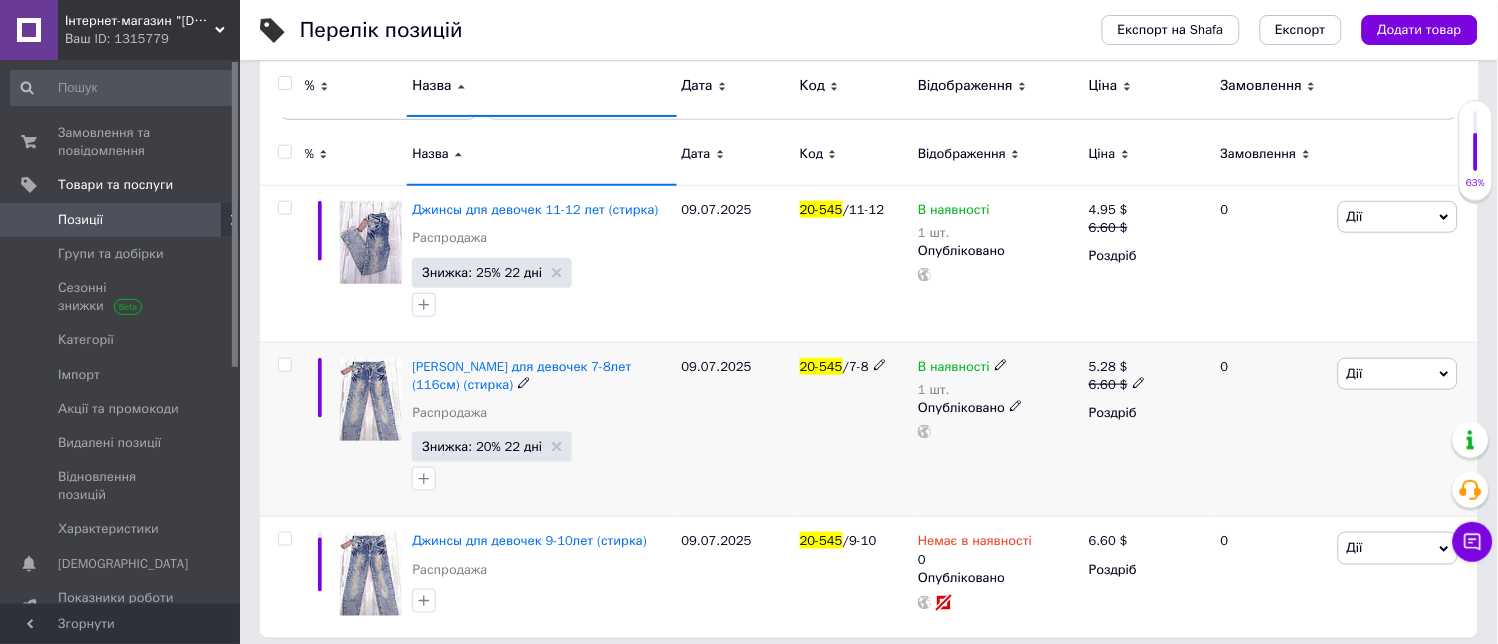 scroll, scrollTop: 260, scrollLeft: 0, axis: vertical 